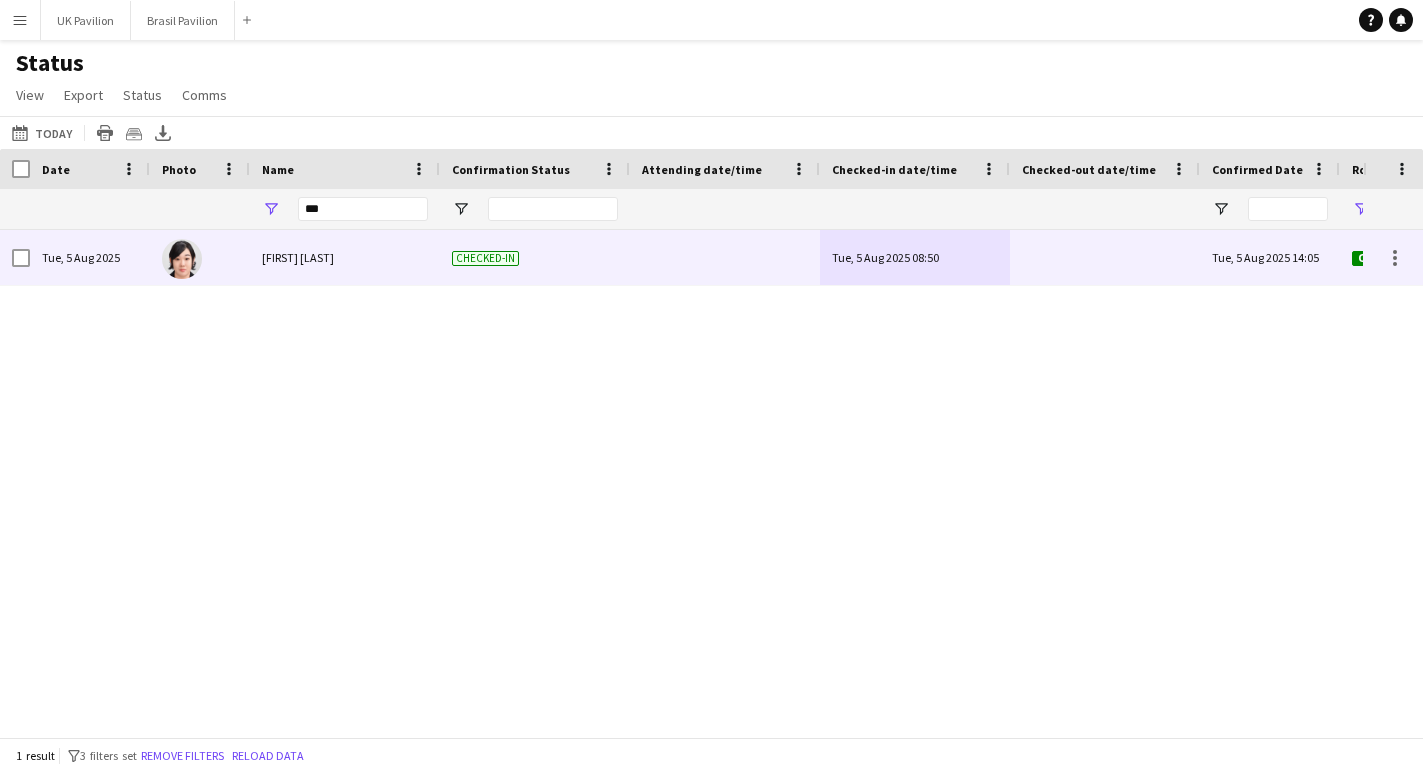 scroll, scrollTop: 0, scrollLeft: 0, axis: both 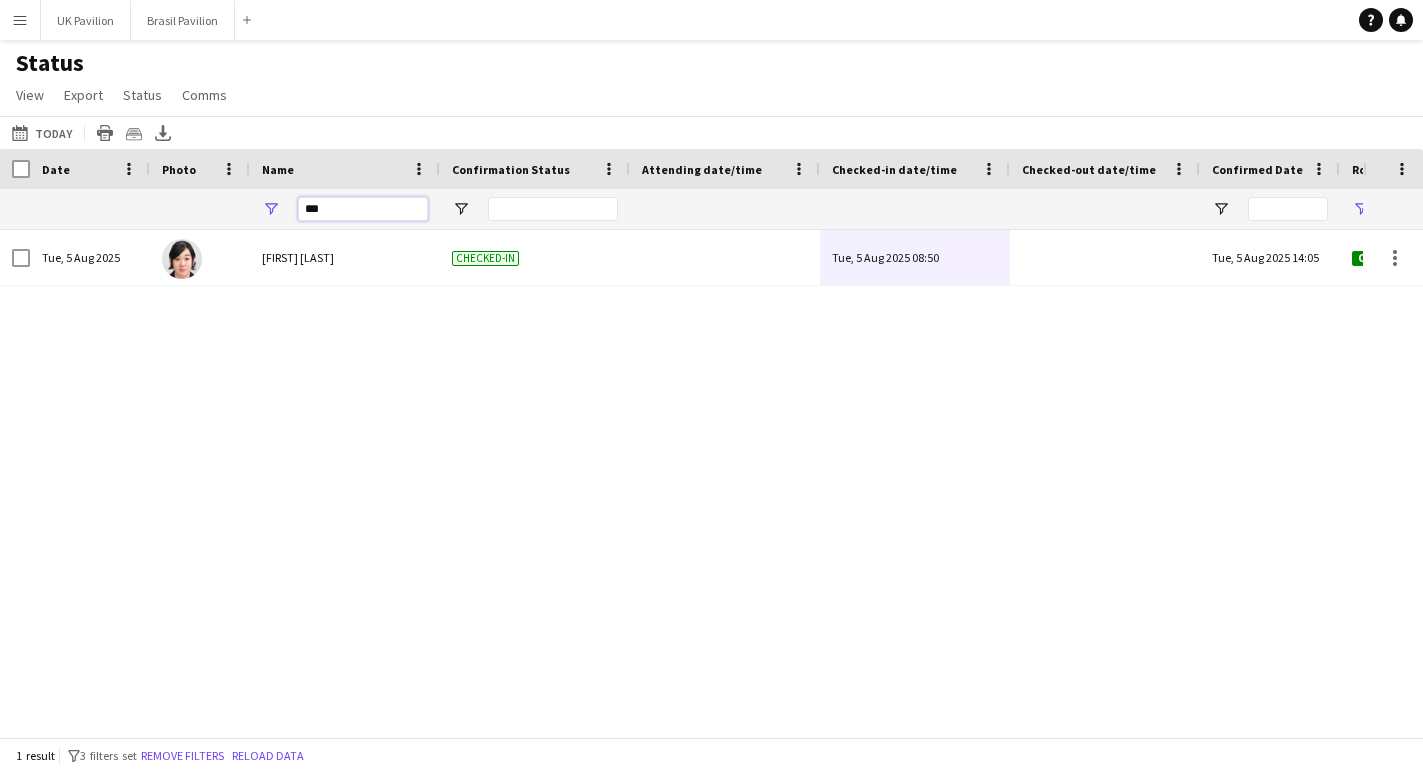 drag, startPoint x: 396, startPoint y: 215, endPoint x: 293, endPoint y: 220, distance: 103.121284 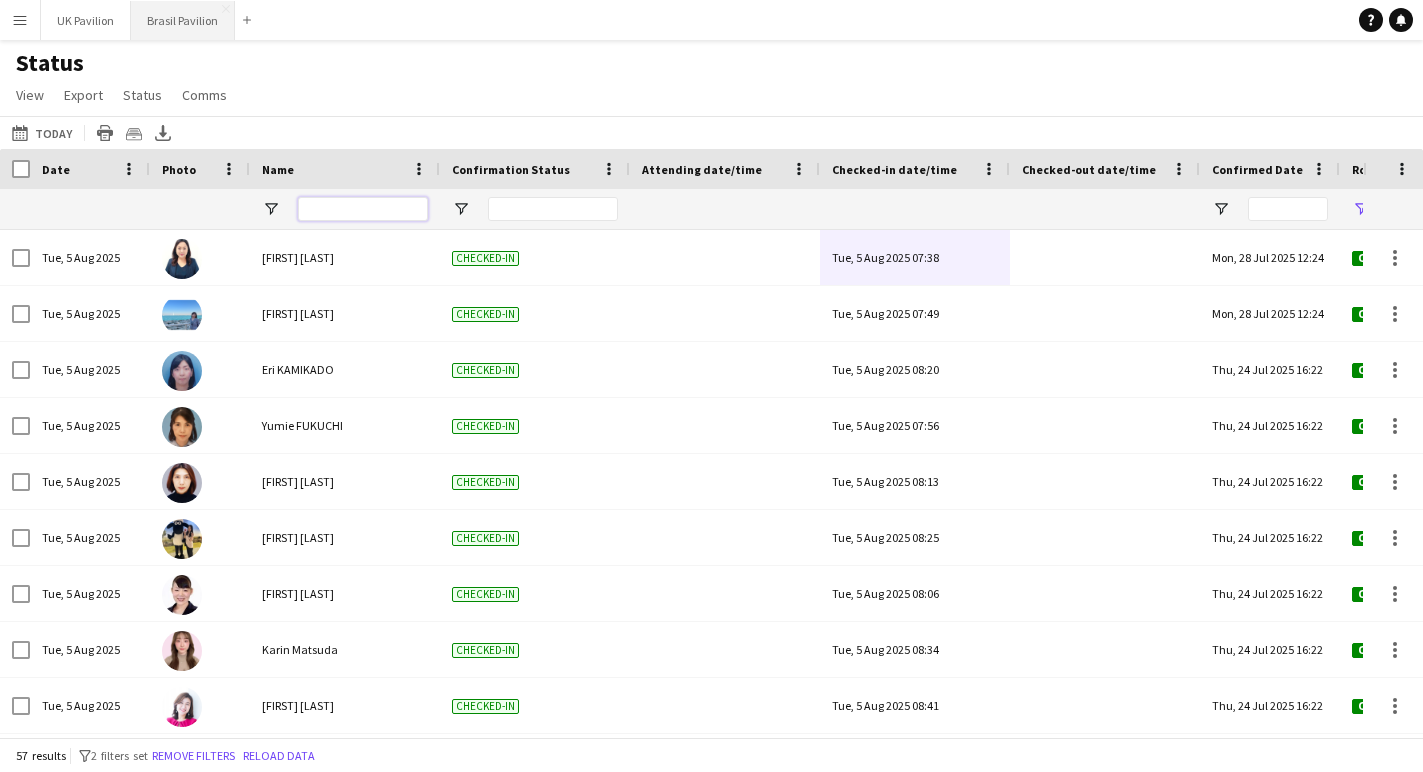 scroll, scrollTop: 0, scrollLeft: 1, axis: horizontal 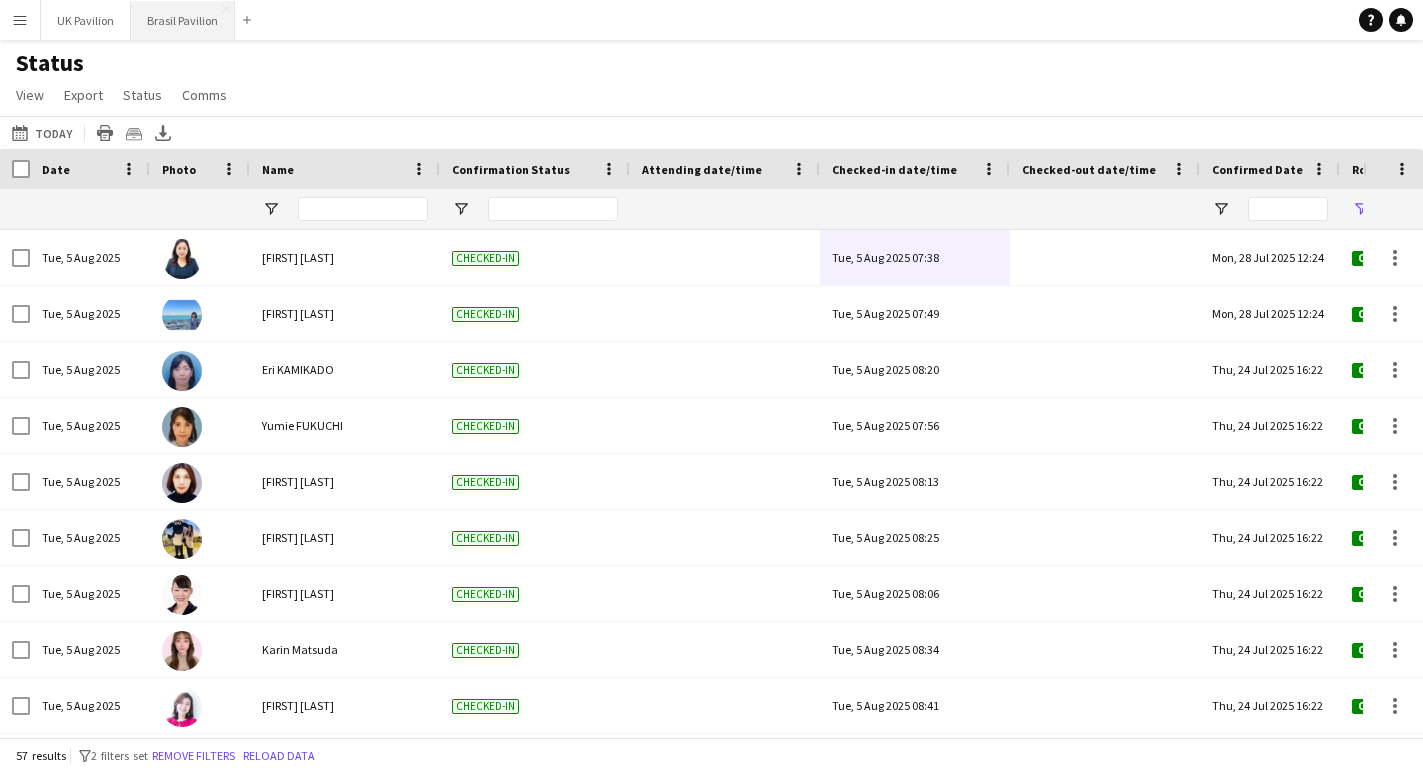 click on "Brasil Pavilion
Close" at bounding box center (183, 20) 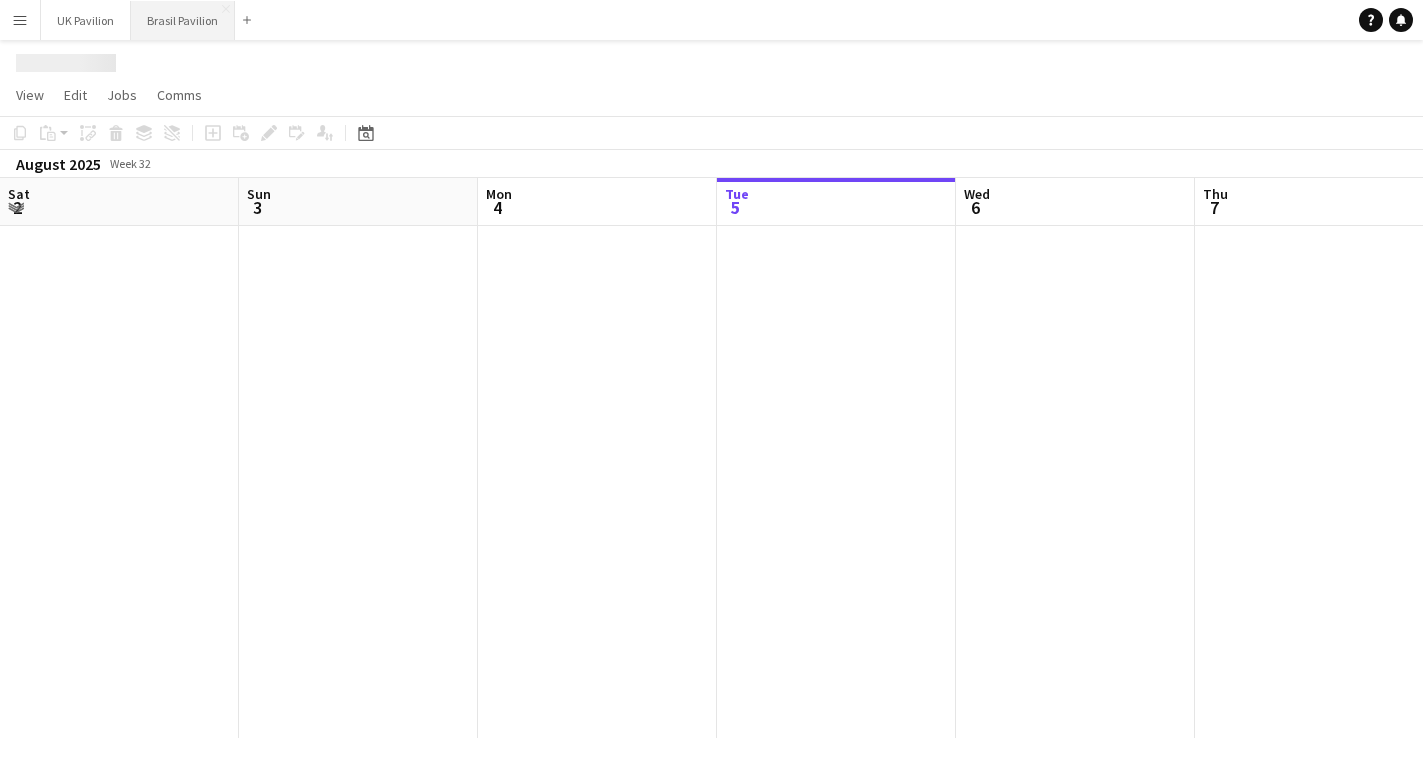 scroll, scrollTop: 0, scrollLeft: 0, axis: both 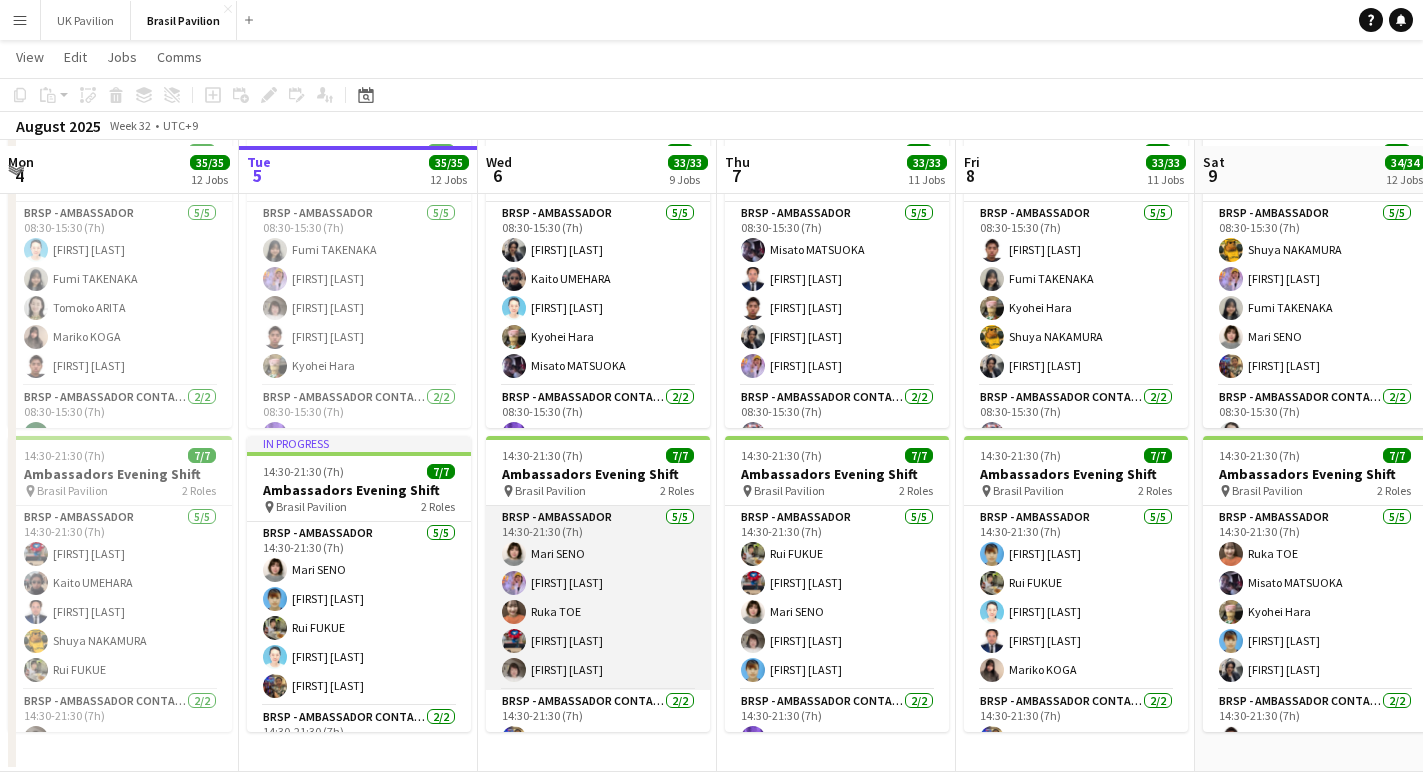 click on "BRSP - Ambassador   5/5   14:30-21:30 (7h)
[FIRST] [LAST] [FIRST] [LAST] [FIRST] [LAST] [FIRST] [LAST] [FIRST] [LAST]" at bounding box center (598, 598) 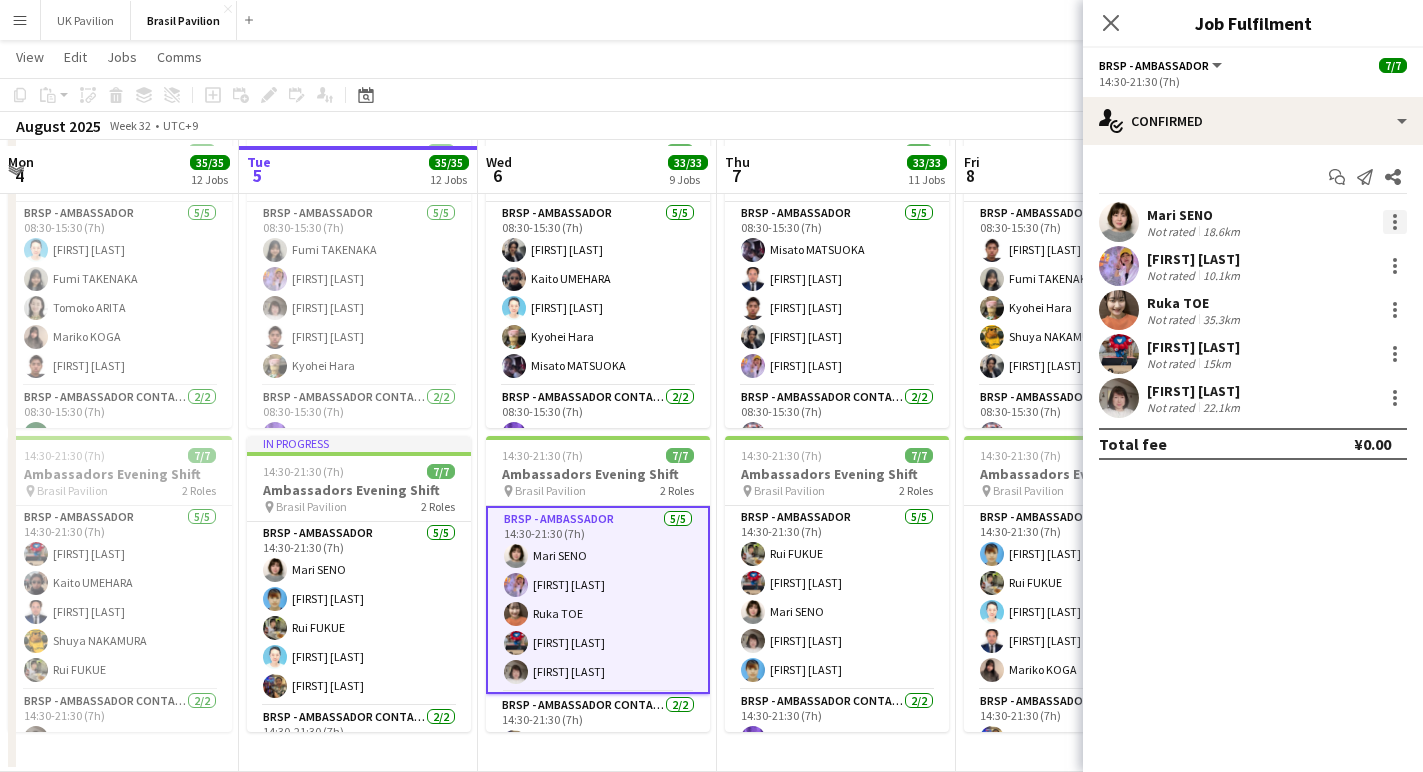 click at bounding box center [1395, 222] 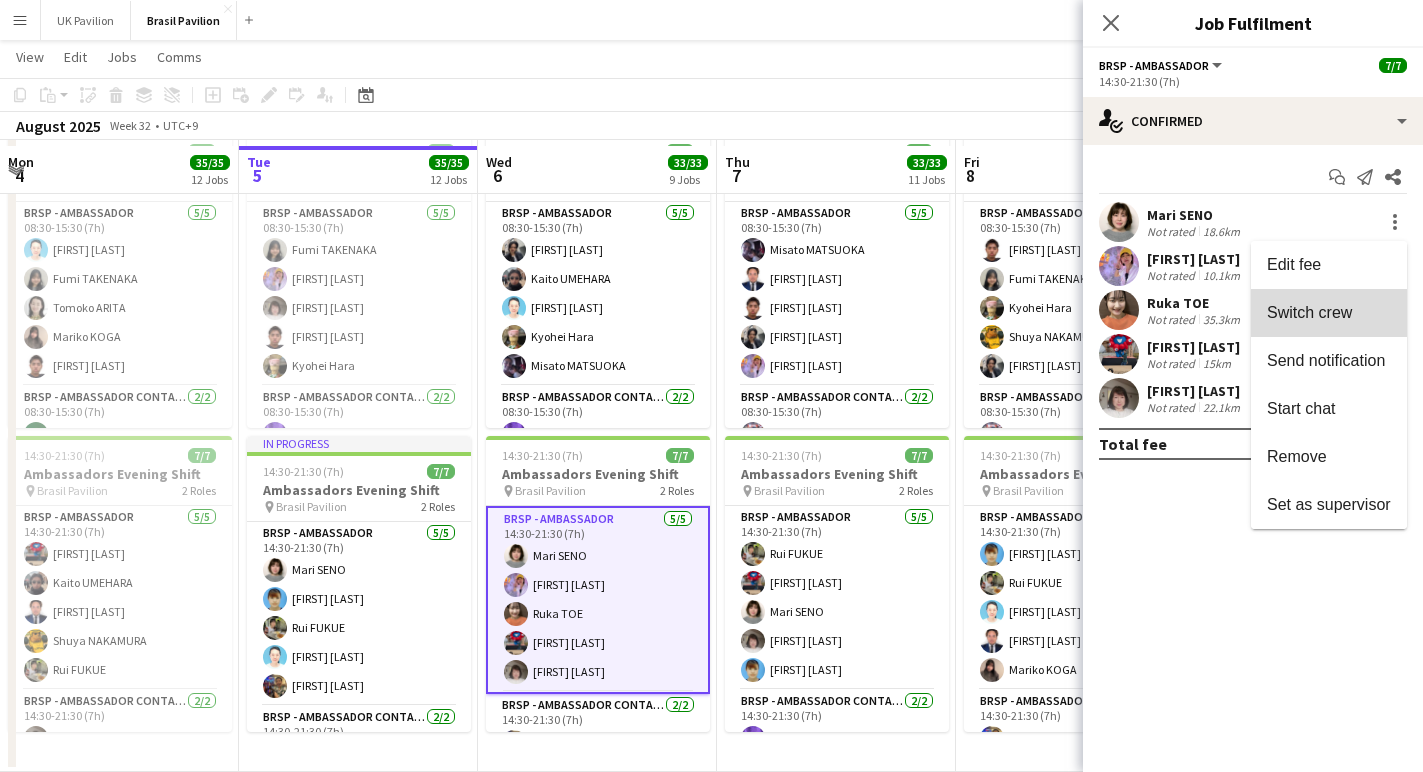 click on "Switch crew" at bounding box center (1309, 312) 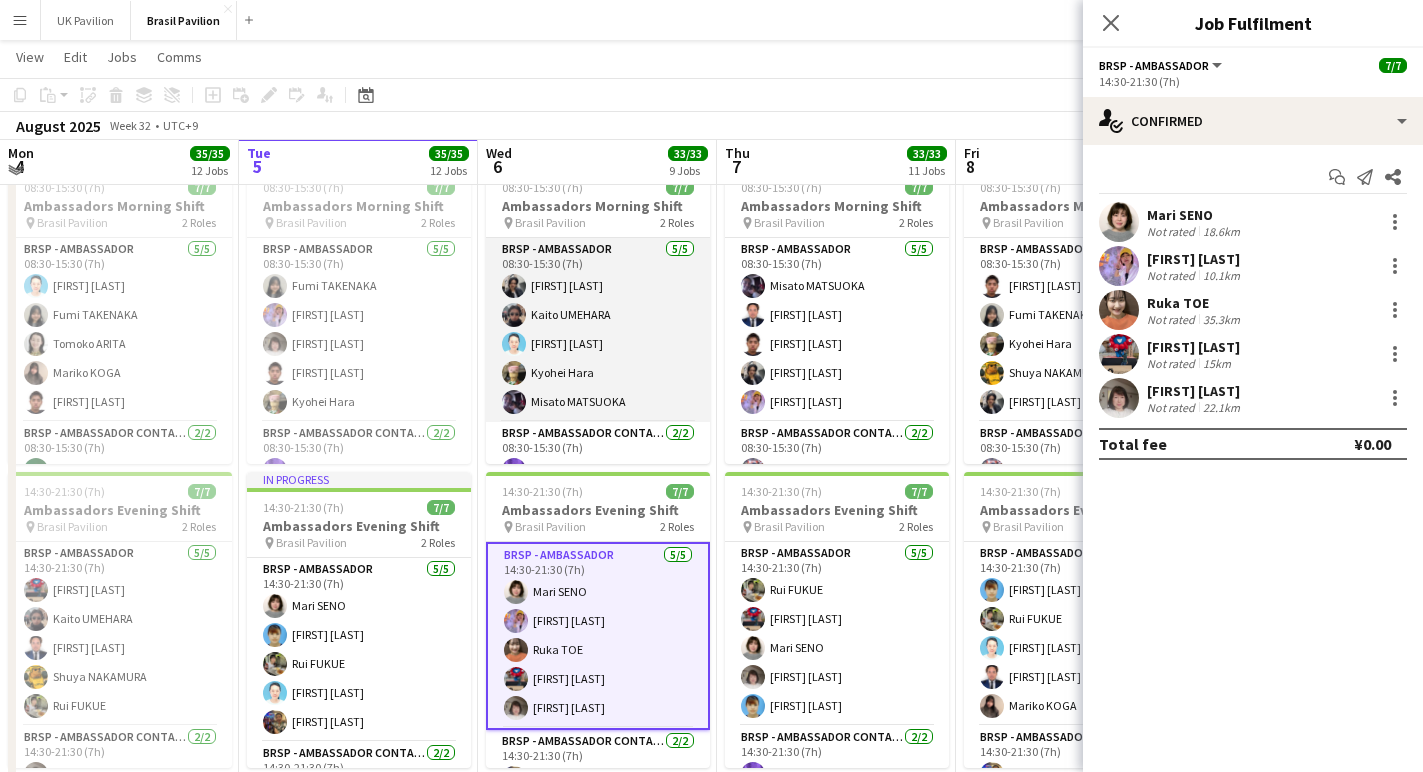 click on "BRSP - Ambassador   5/5   08:30-15:30 (7h)
[FIRST] [LAST] [FIRST] [LAST] [FIRST] [LAST] [FIRST] [LAST] [FIRST] [LAST]" at bounding box center (598, 330) 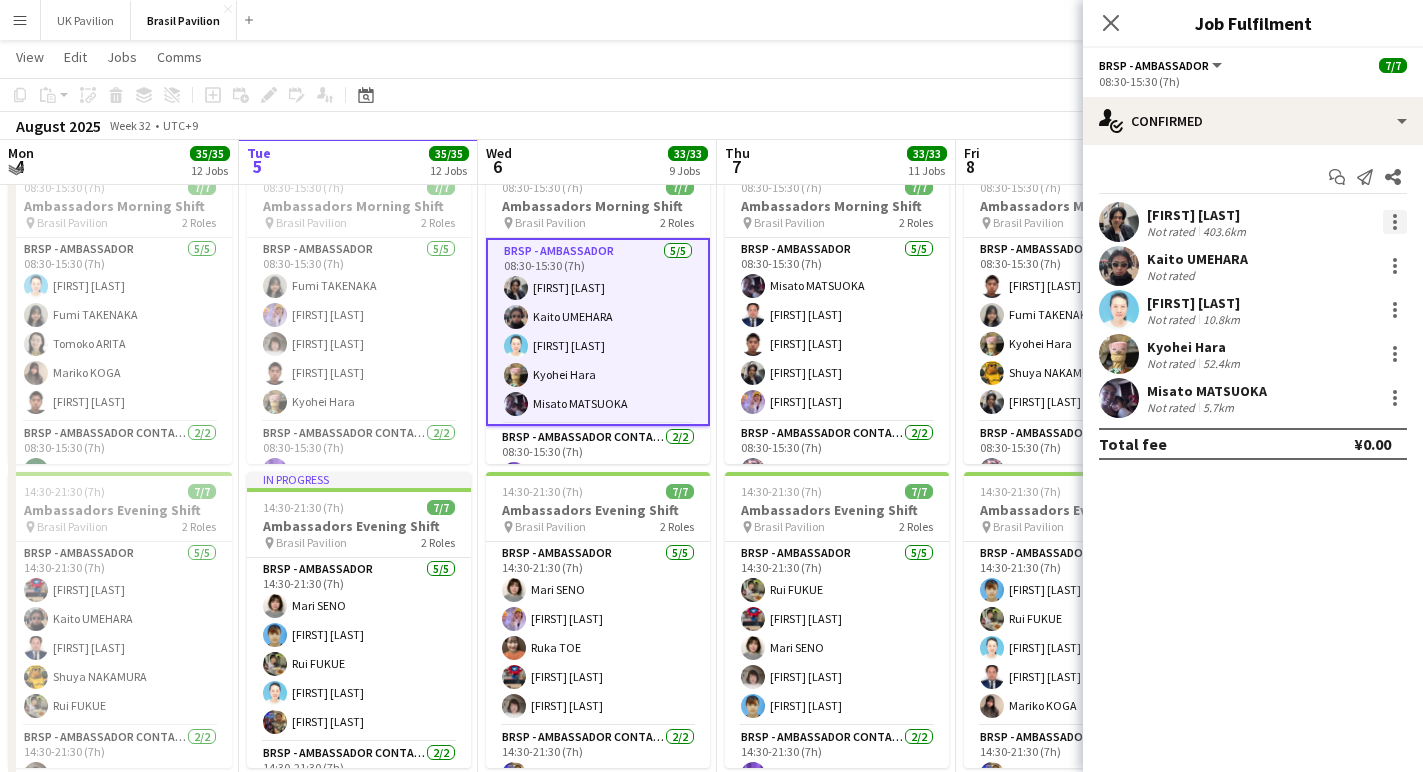 click at bounding box center [1395, 222] 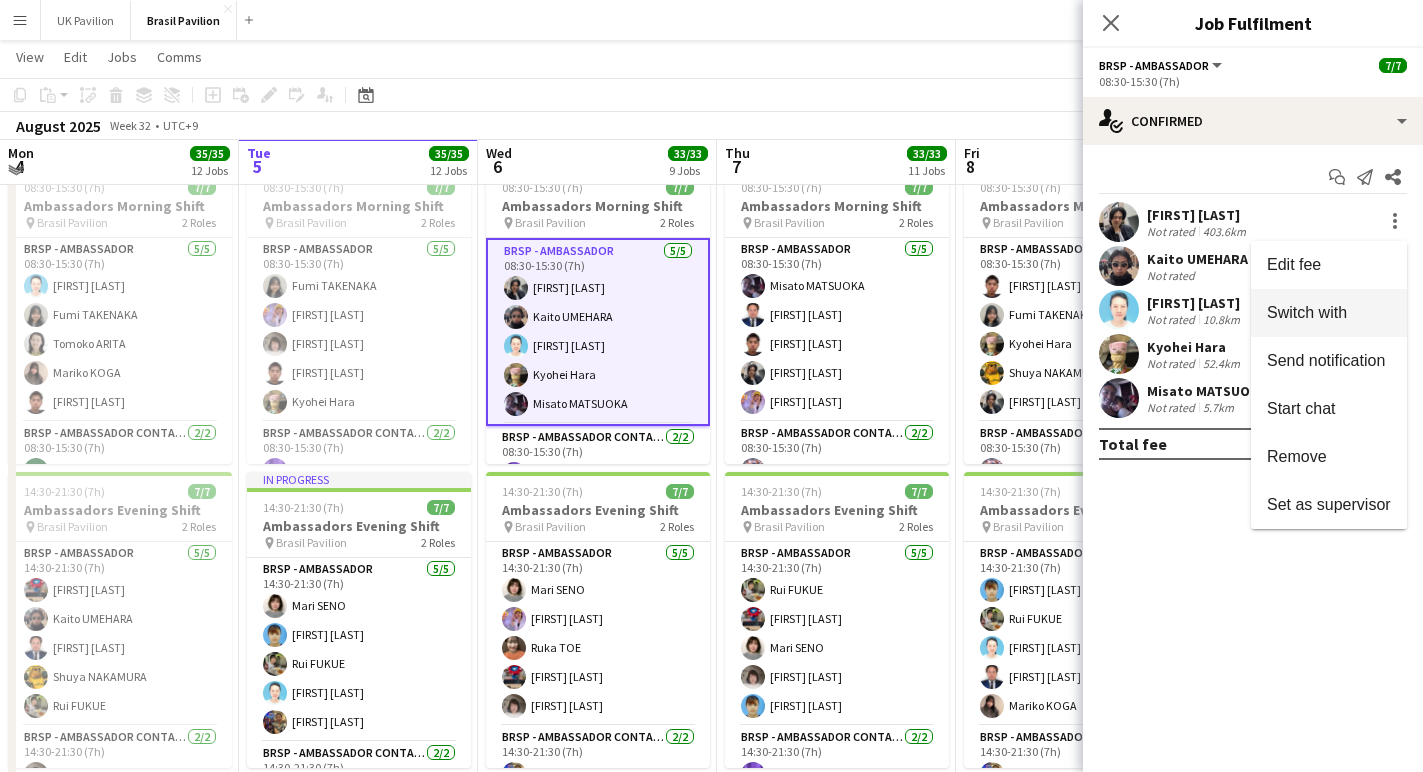 click on "Switch with" at bounding box center [1329, 313] 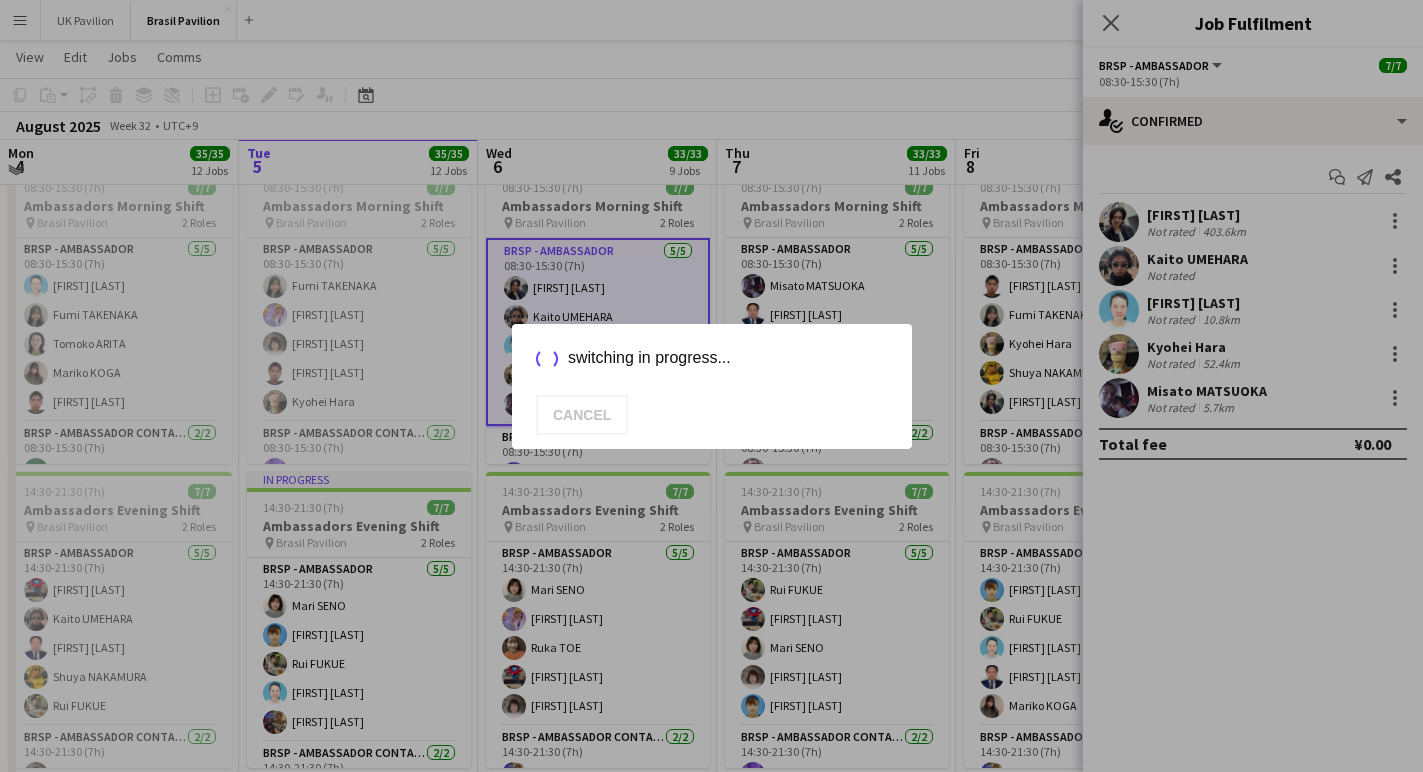 scroll, scrollTop: 0, scrollLeft: 0, axis: both 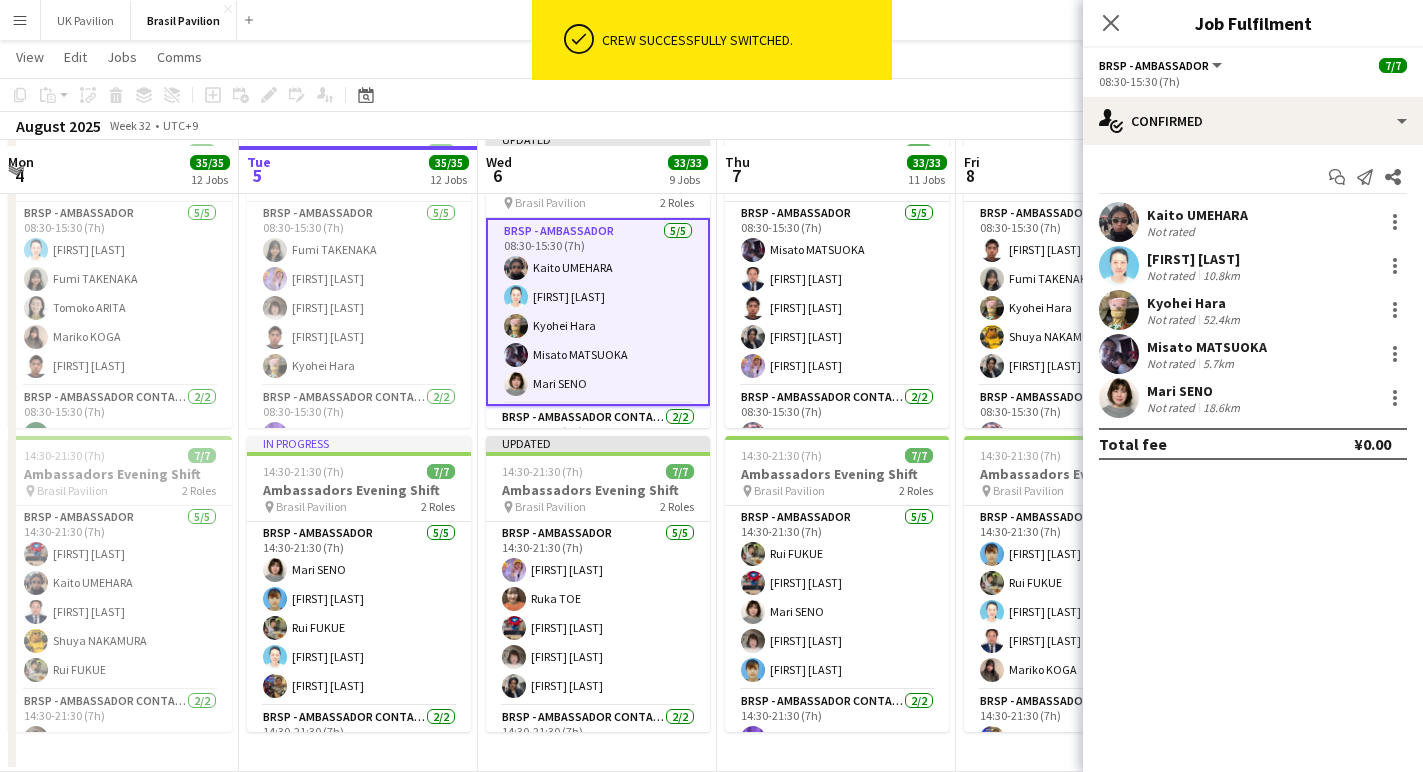 click on "Wed   6   33/33   9 Jobs" at bounding box center (597, 170) 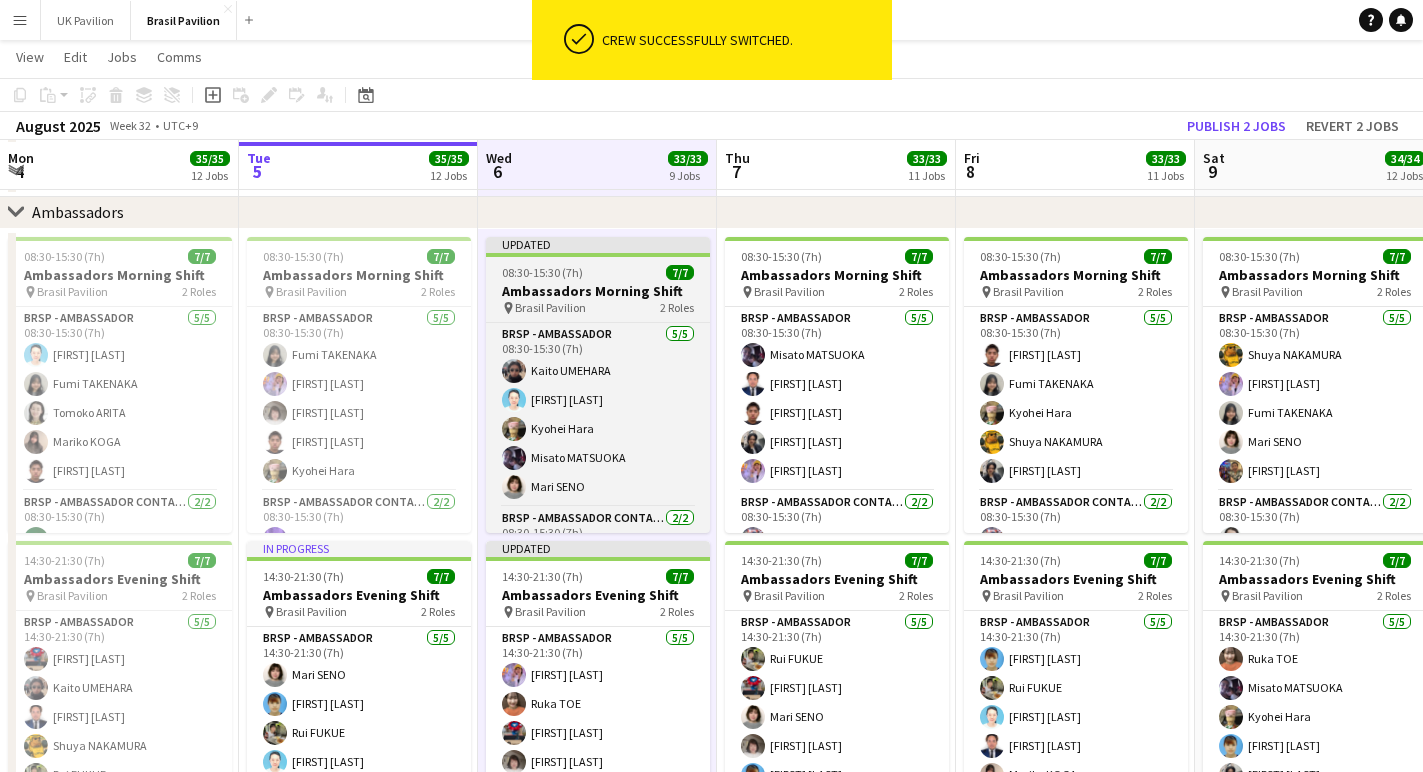 scroll, scrollTop: 2322, scrollLeft: 0, axis: vertical 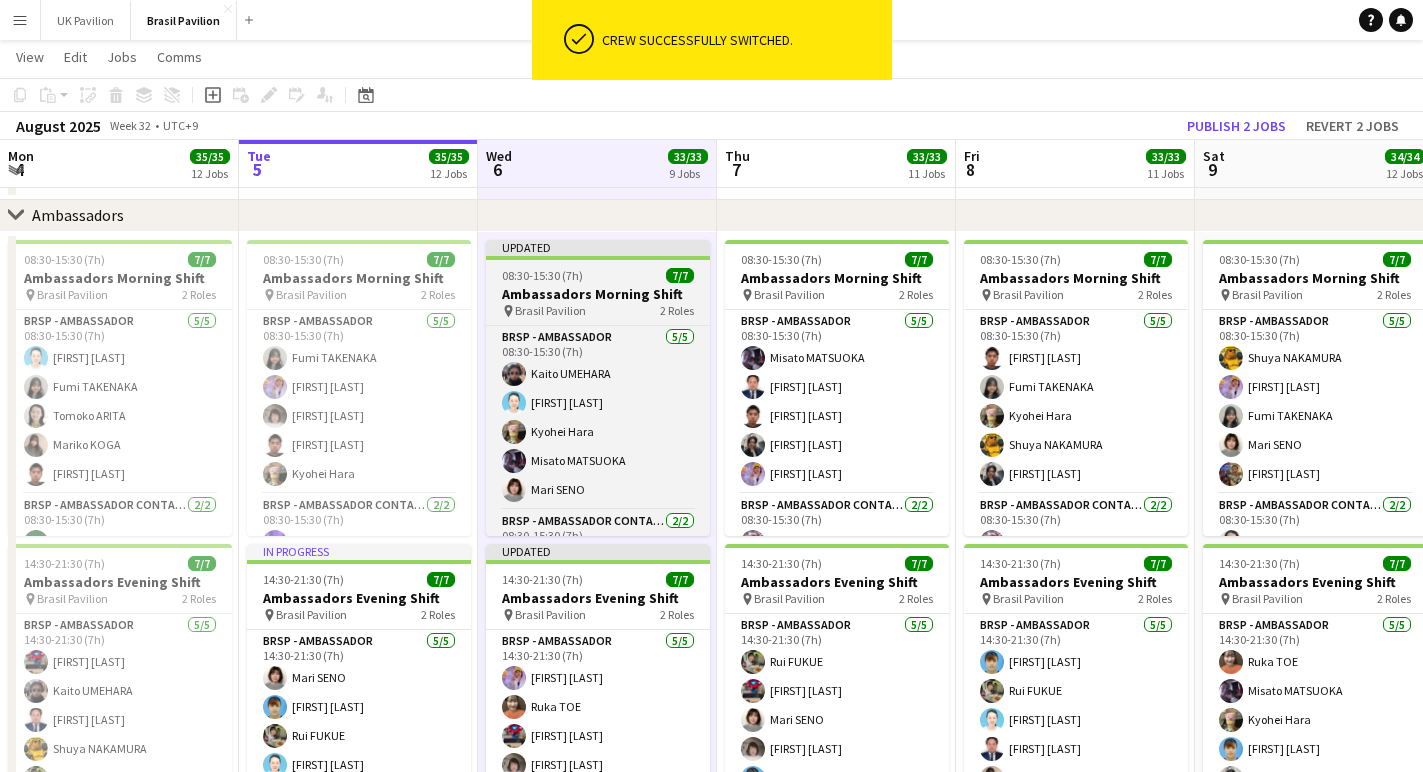 click on "08:30-15:30 (7h)" at bounding box center [542, 275] 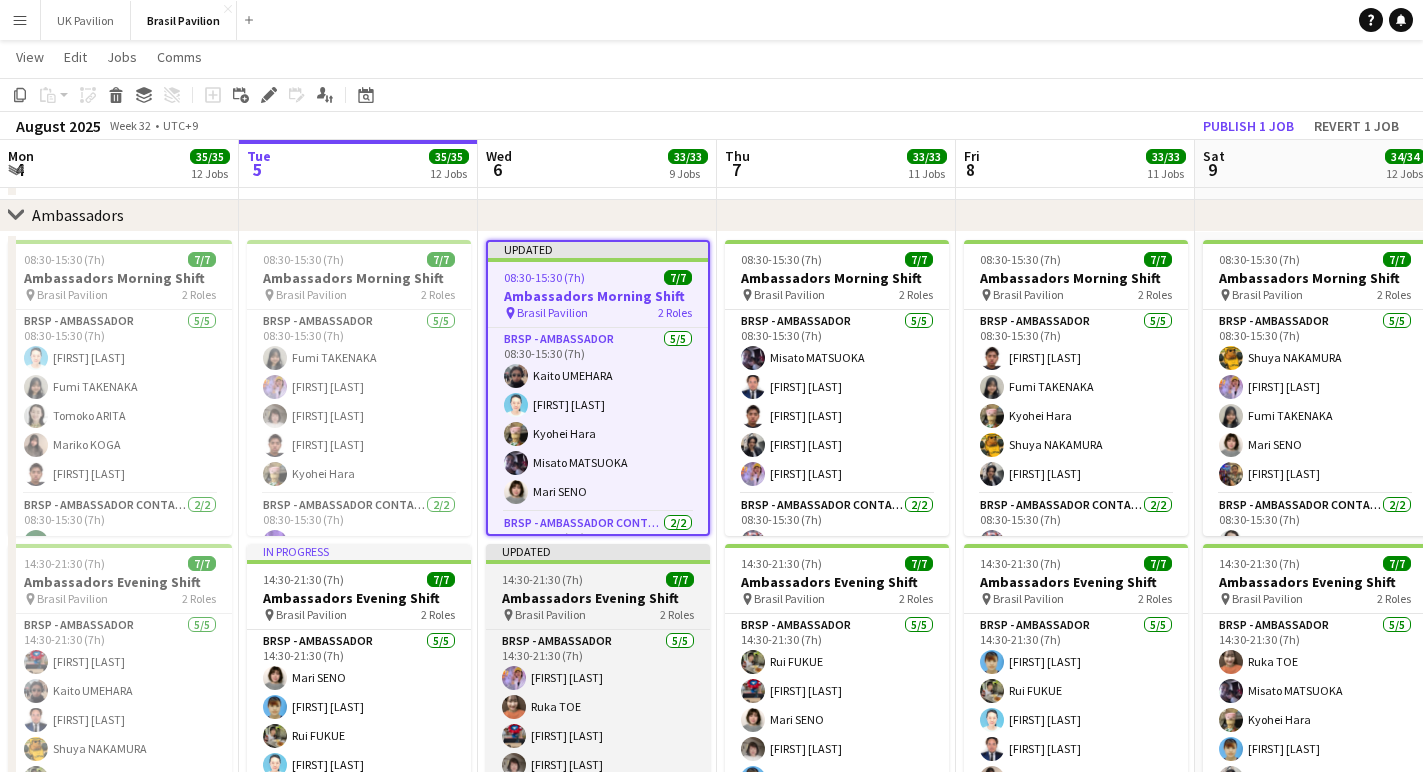 click on "Ambassadors Evening Shift" at bounding box center [598, 598] 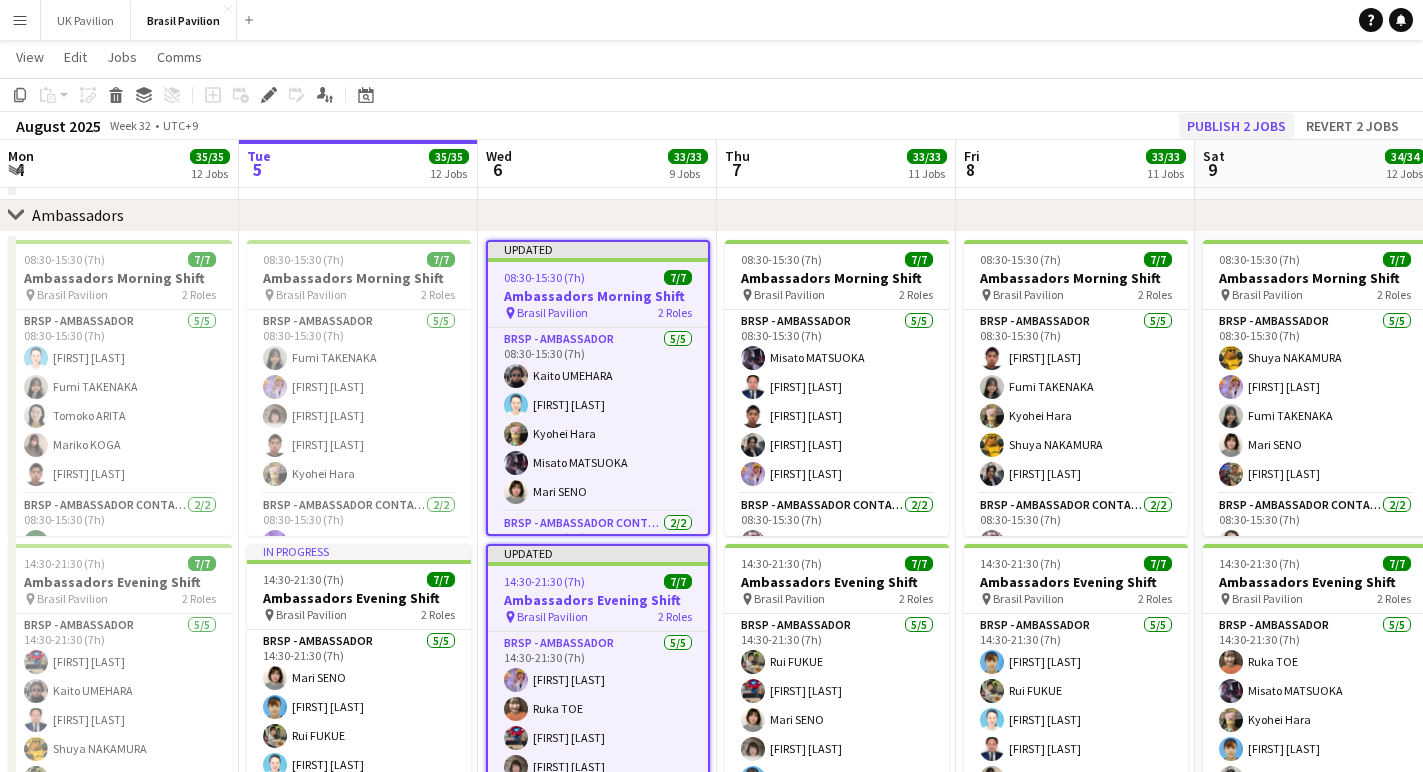 click on "Publish 2 jobs" 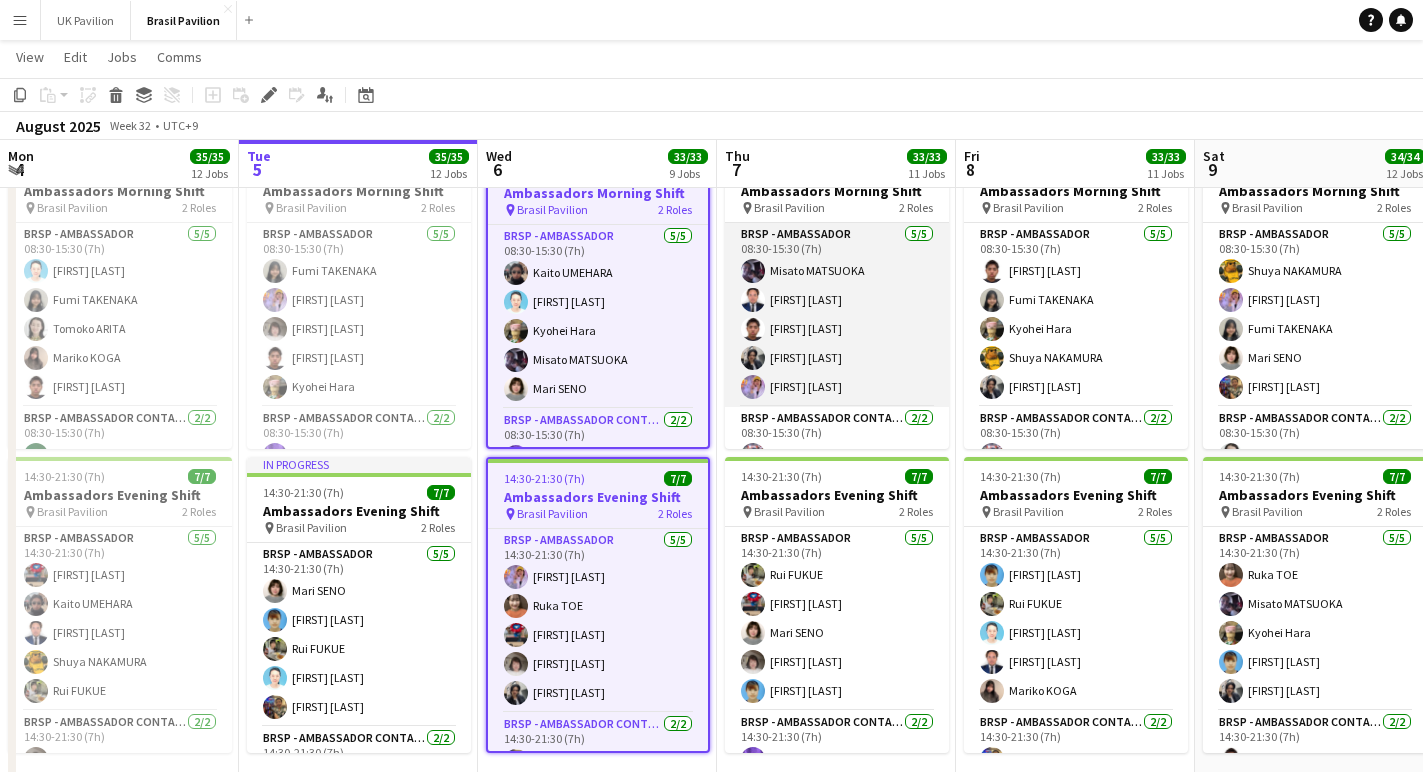 scroll, scrollTop: 2409, scrollLeft: 0, axis: vertical 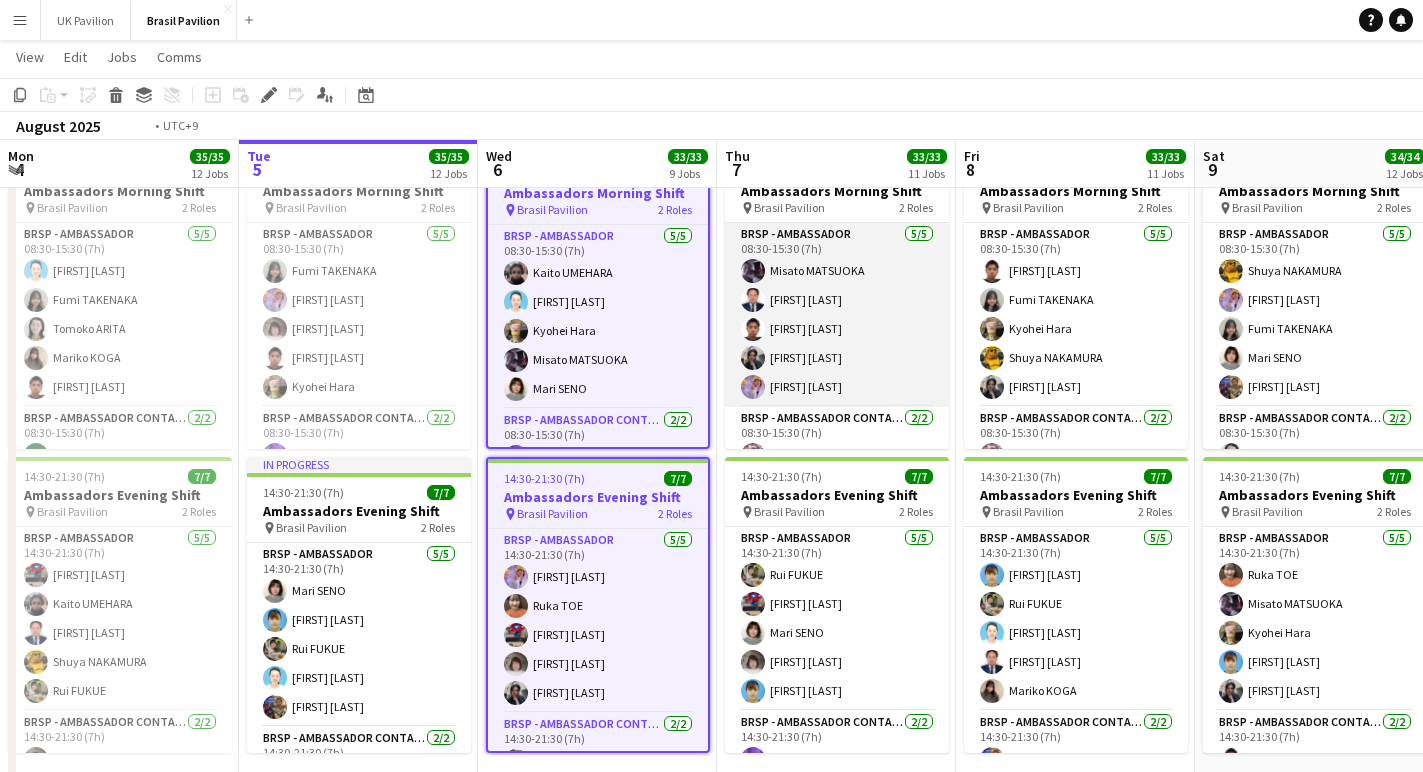 click on "BRSP - Ambassador   5/5   08:30-15:30 (7h)
[FIRST] [LAST] [FIRST] [LAST] [FIRST] [LAST] [FIRST] [LAST] [FIRST] [LAST]" at bounding box center (837, 315) 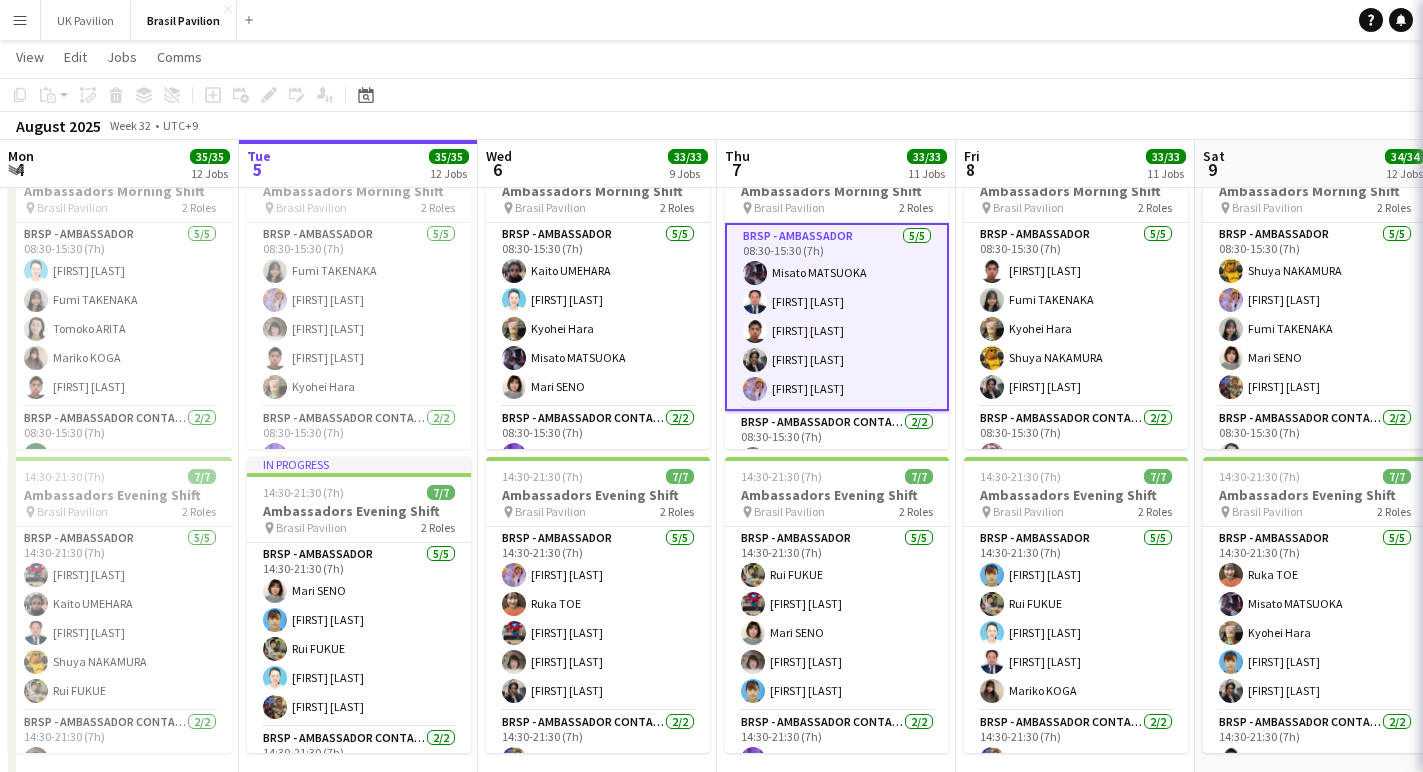 scroll, scrollTop: 0, scrollLeft: 477, axis: horizontal 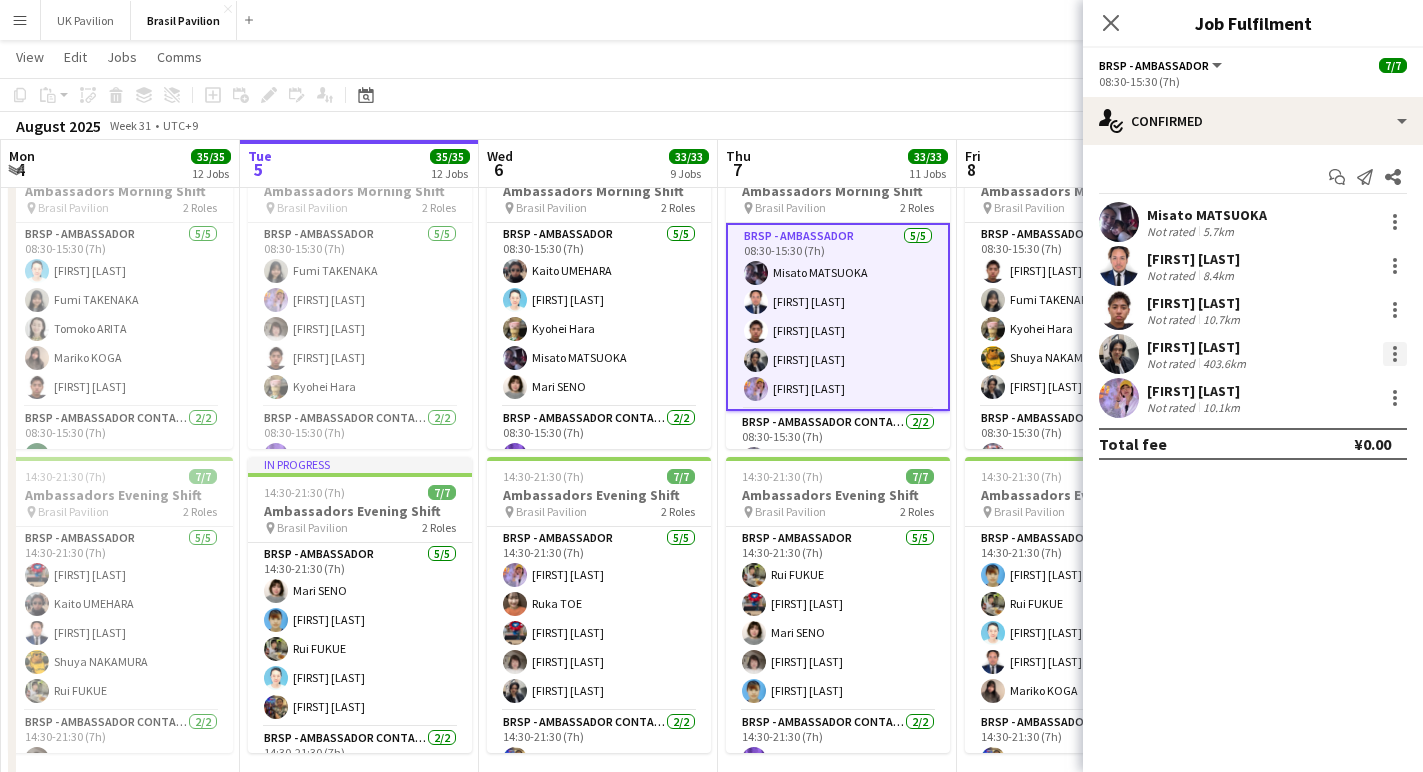 click at bounding box center [1395, 354] 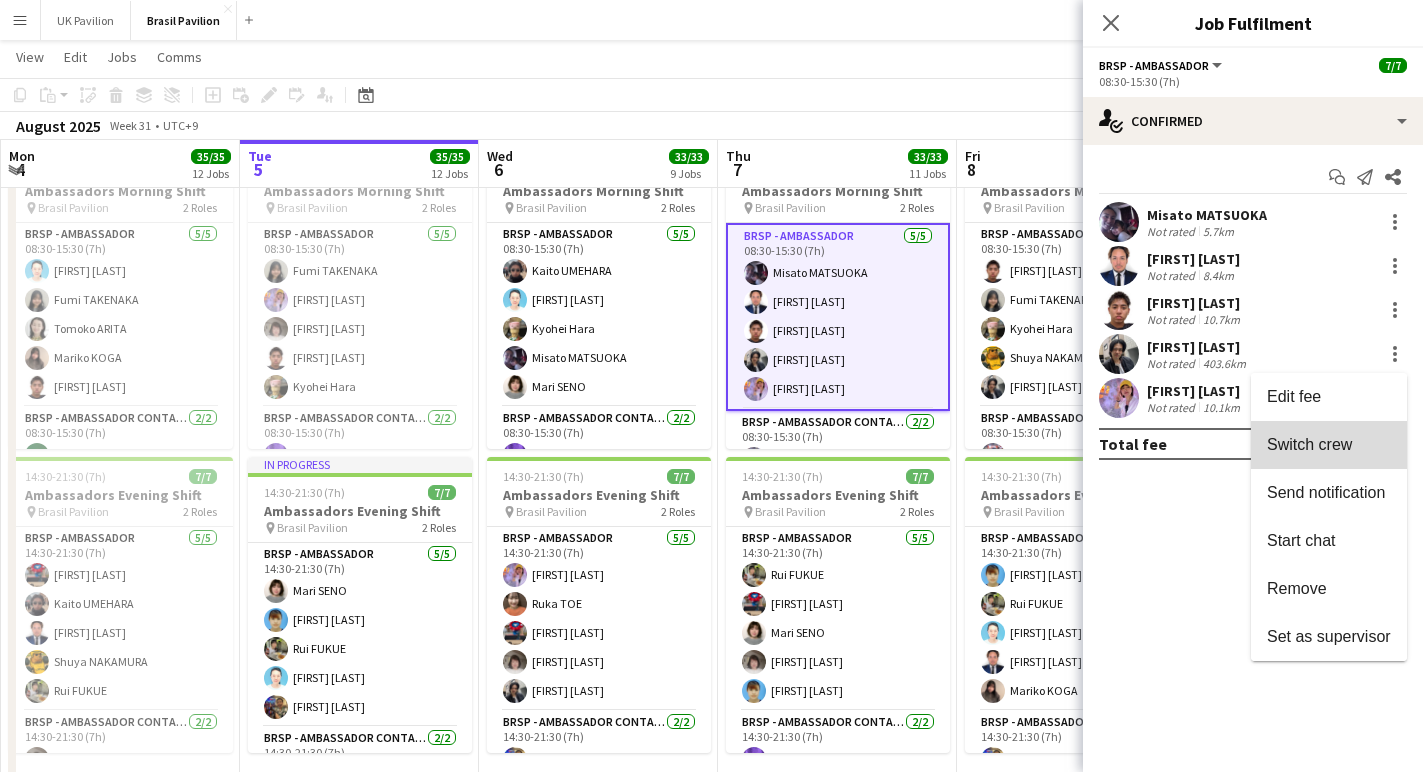 click on "Switch crew" at bounding box center [1309, 444] 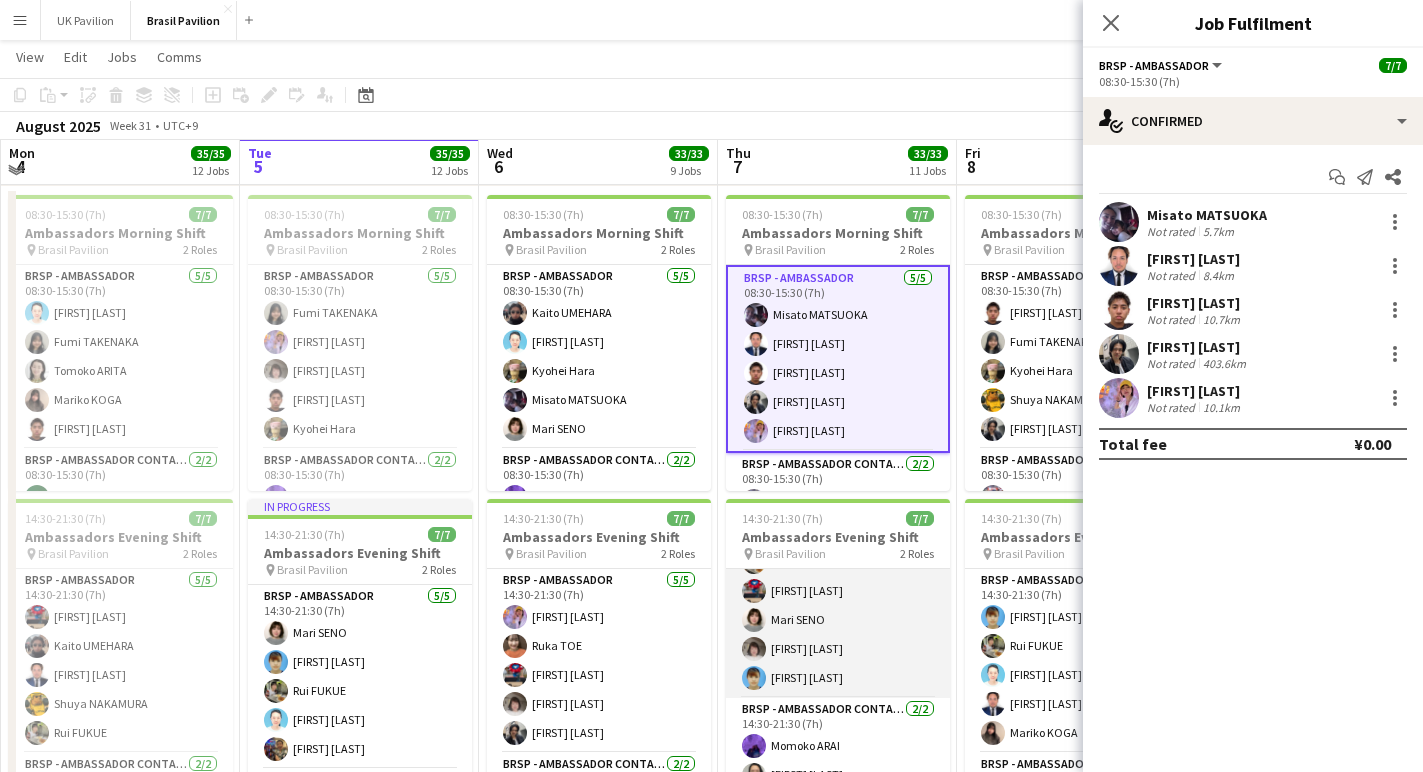 scroll, scrollTop: 85, scrollLeft: 0, axis: vertical 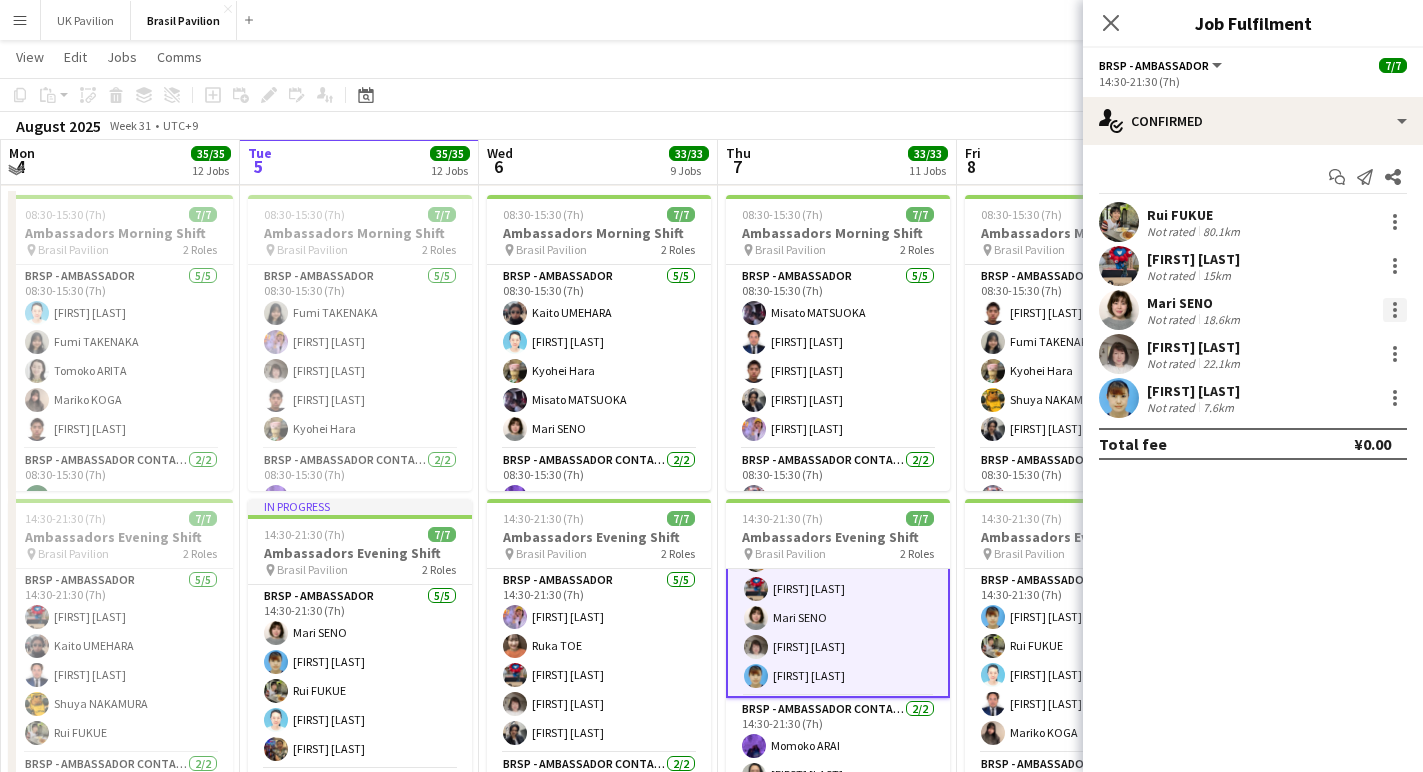 click at bounding box center (1395, 310) 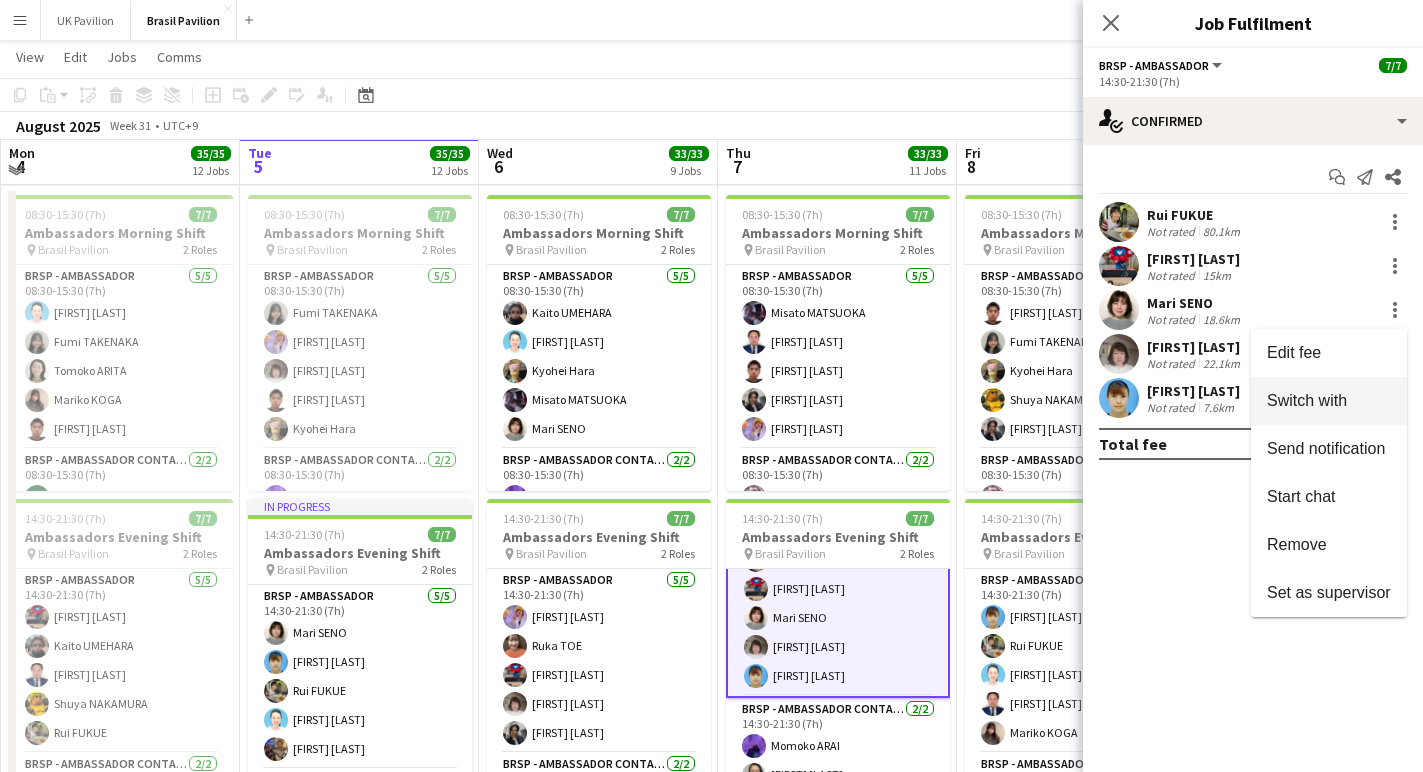 click on "Switch with" at bounding box center (1307, 400) 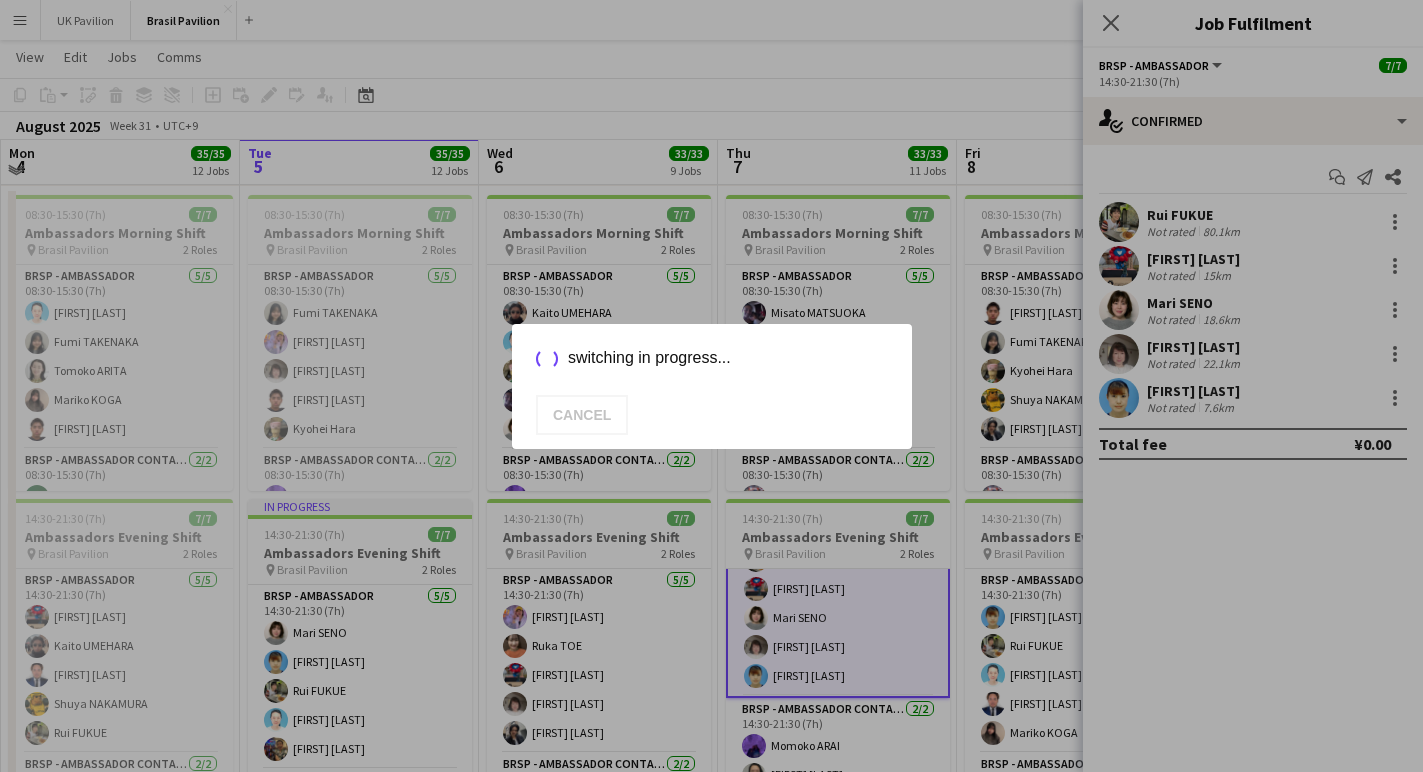 scroll, scrollTop: 0, scrollLeft: 0, axis: both 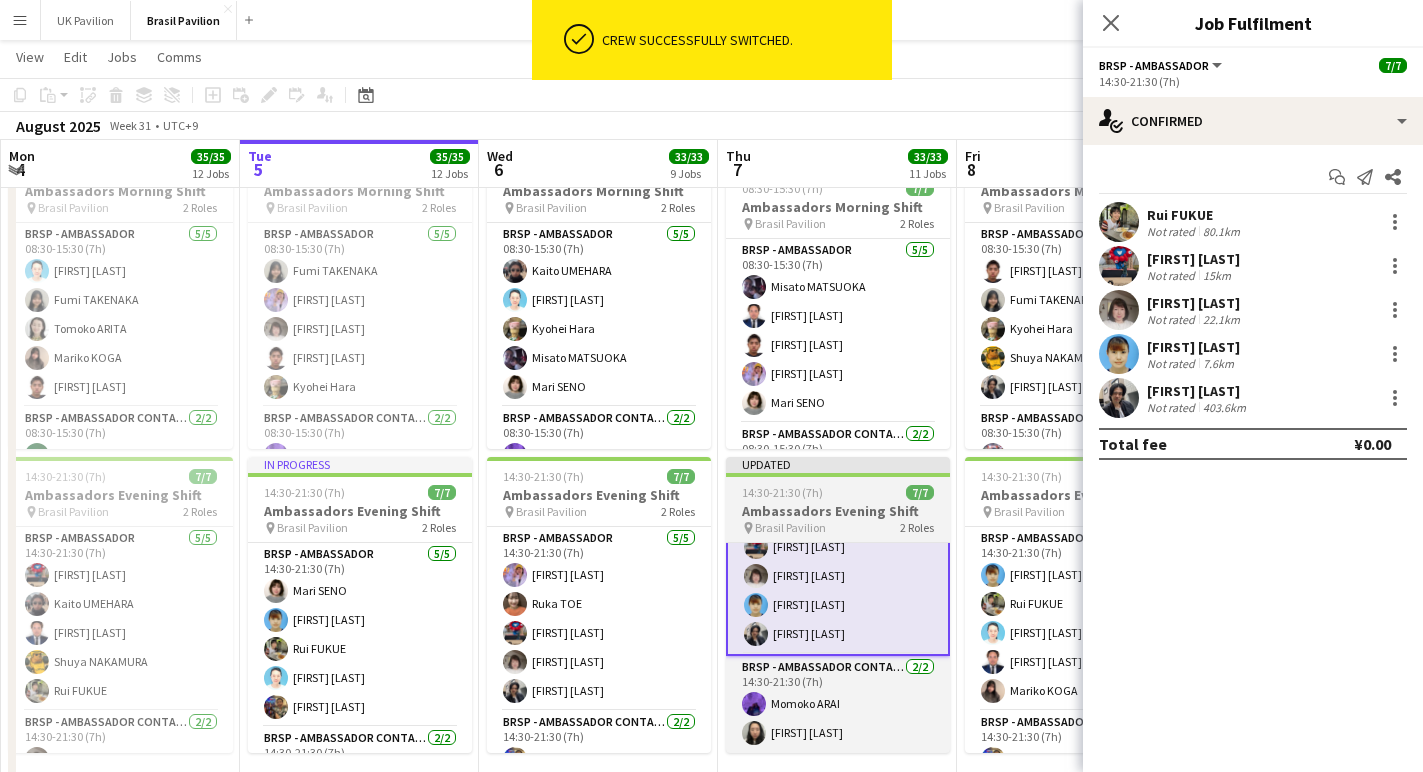 click on "Ambassadors Evening Shift" at bounding box center (838, 511) 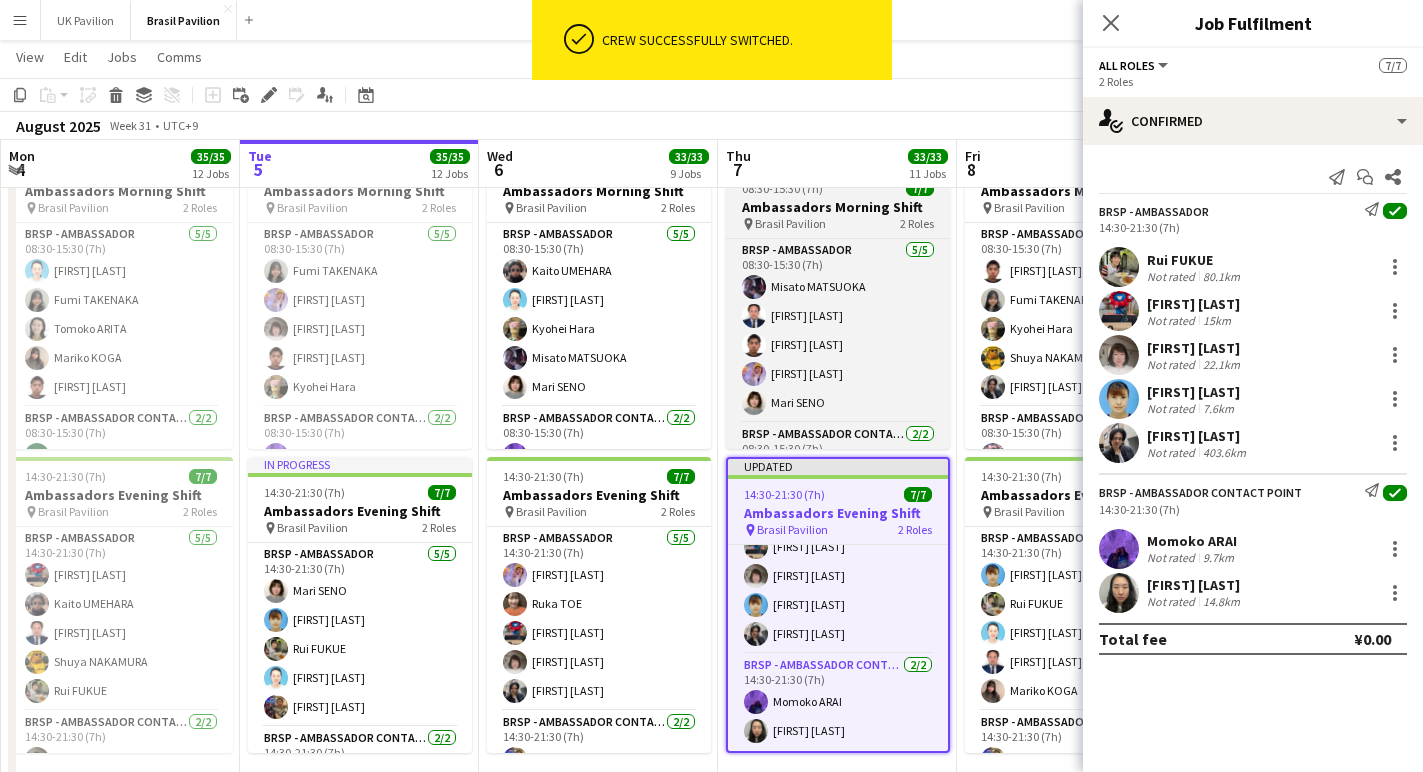 click on "Ambassadors Morning Shift" at bounding box center (838, 207) 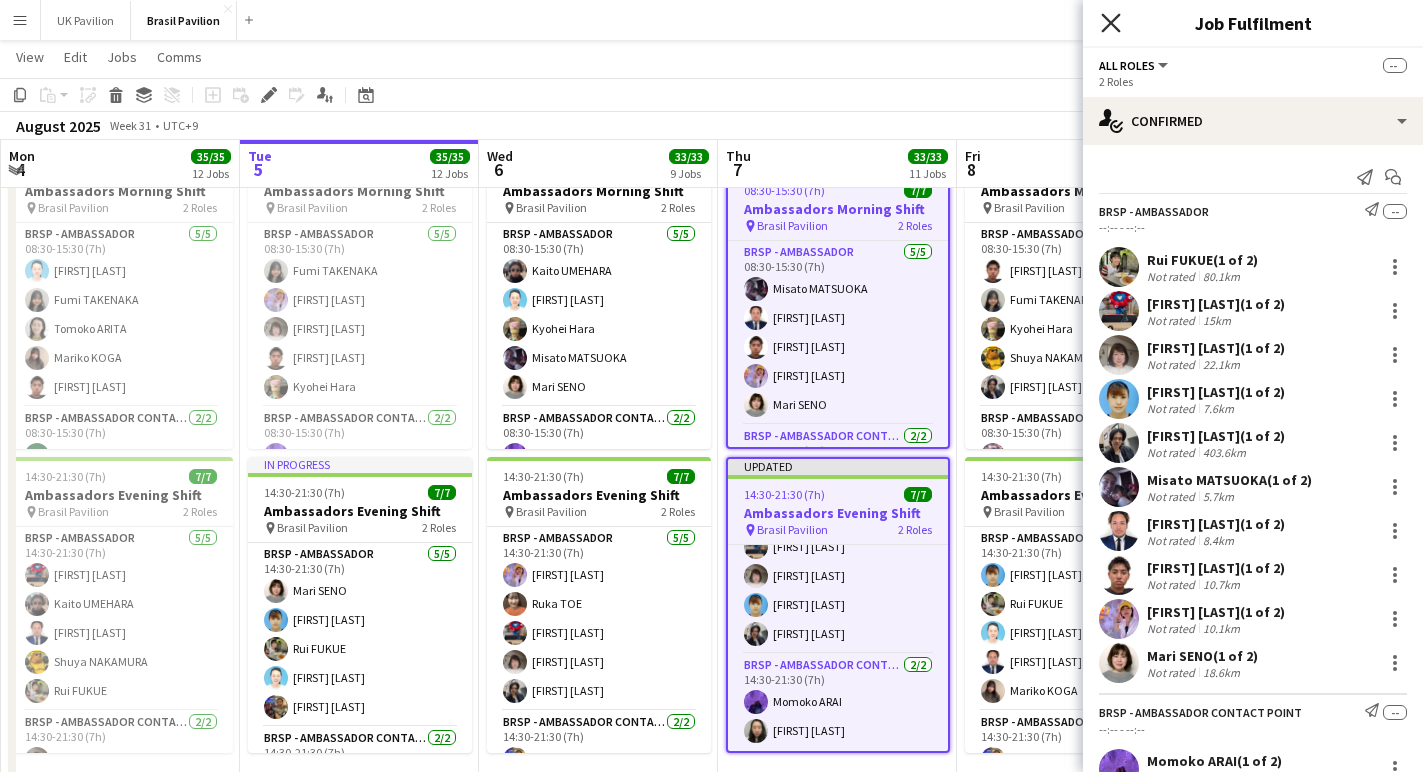click on "Close pop-in" 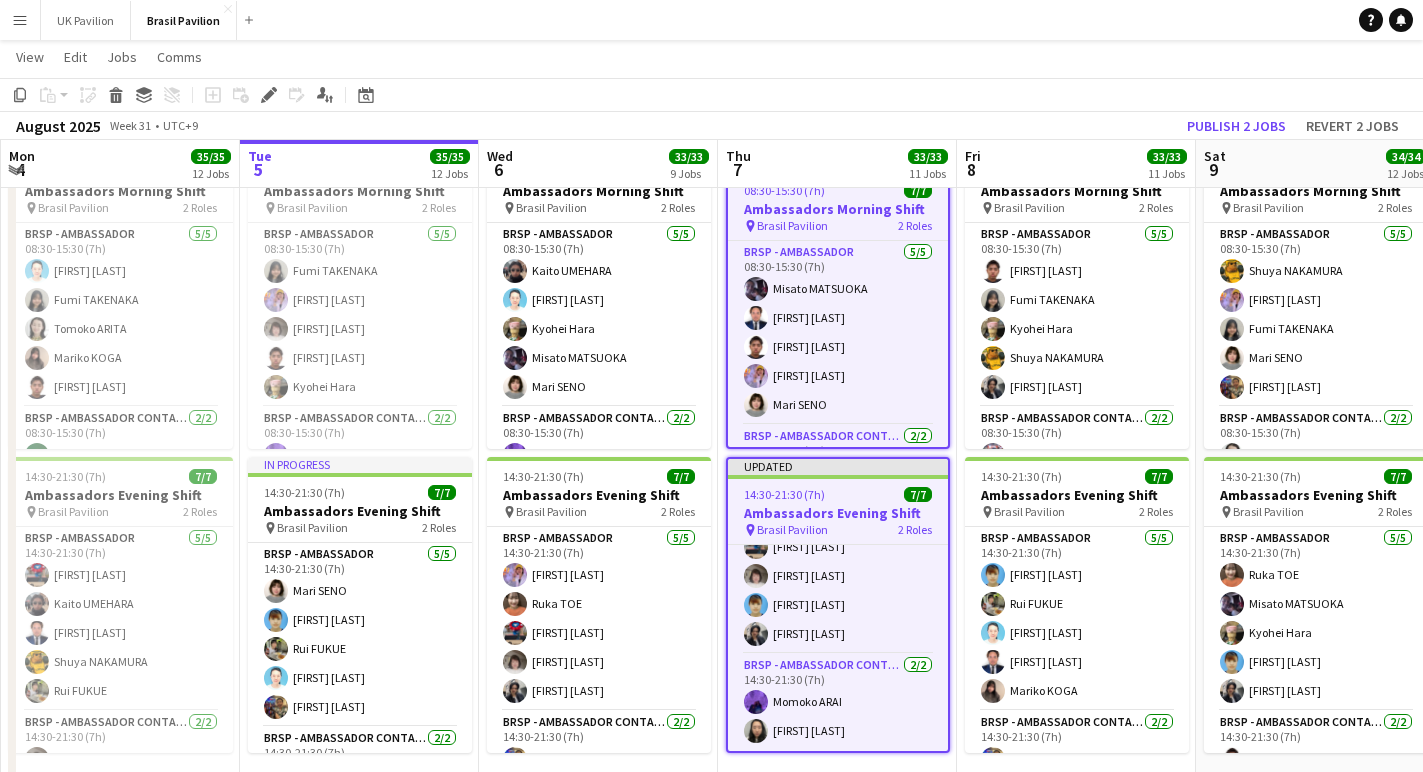 click on "Publish 2 jobs" 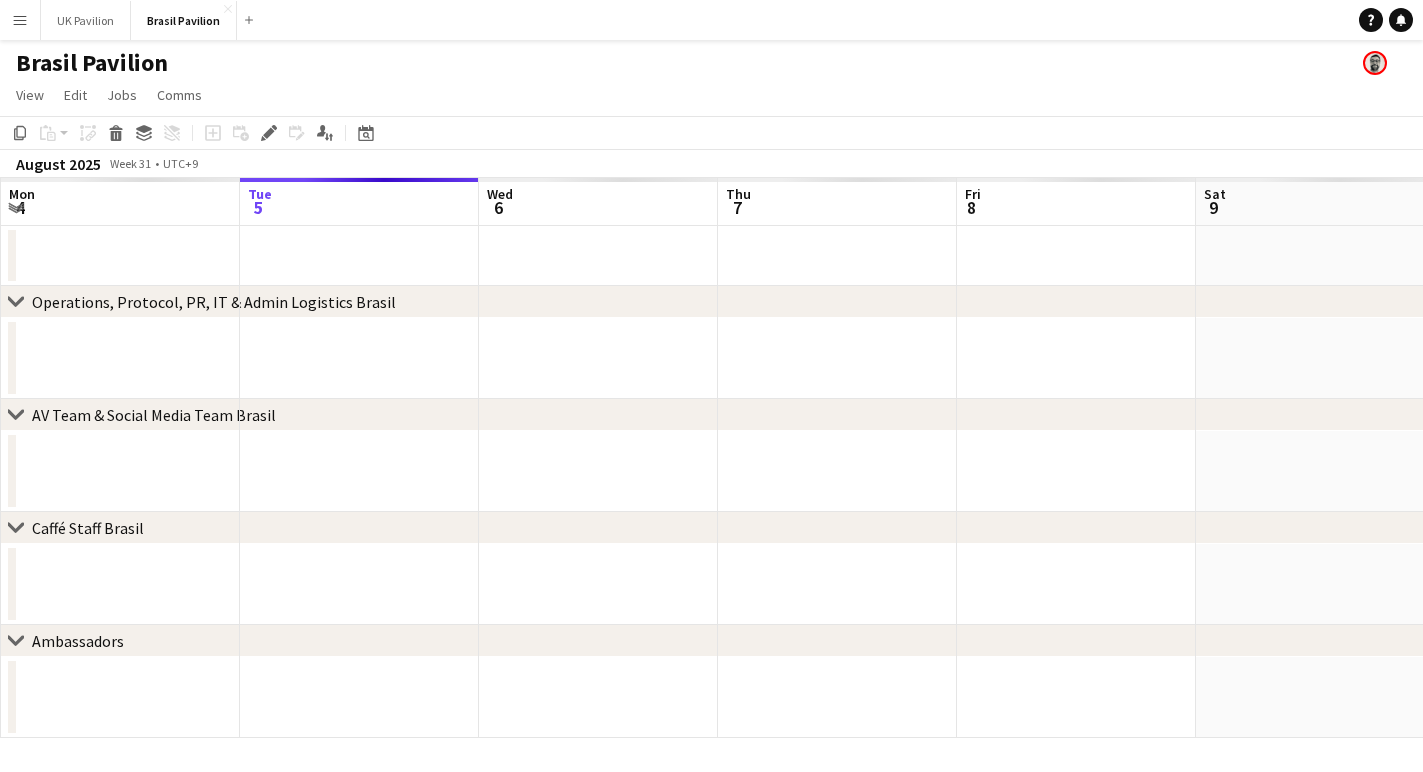 scroll, scrollTop: 0, scrollLeft: 0, axis: both 